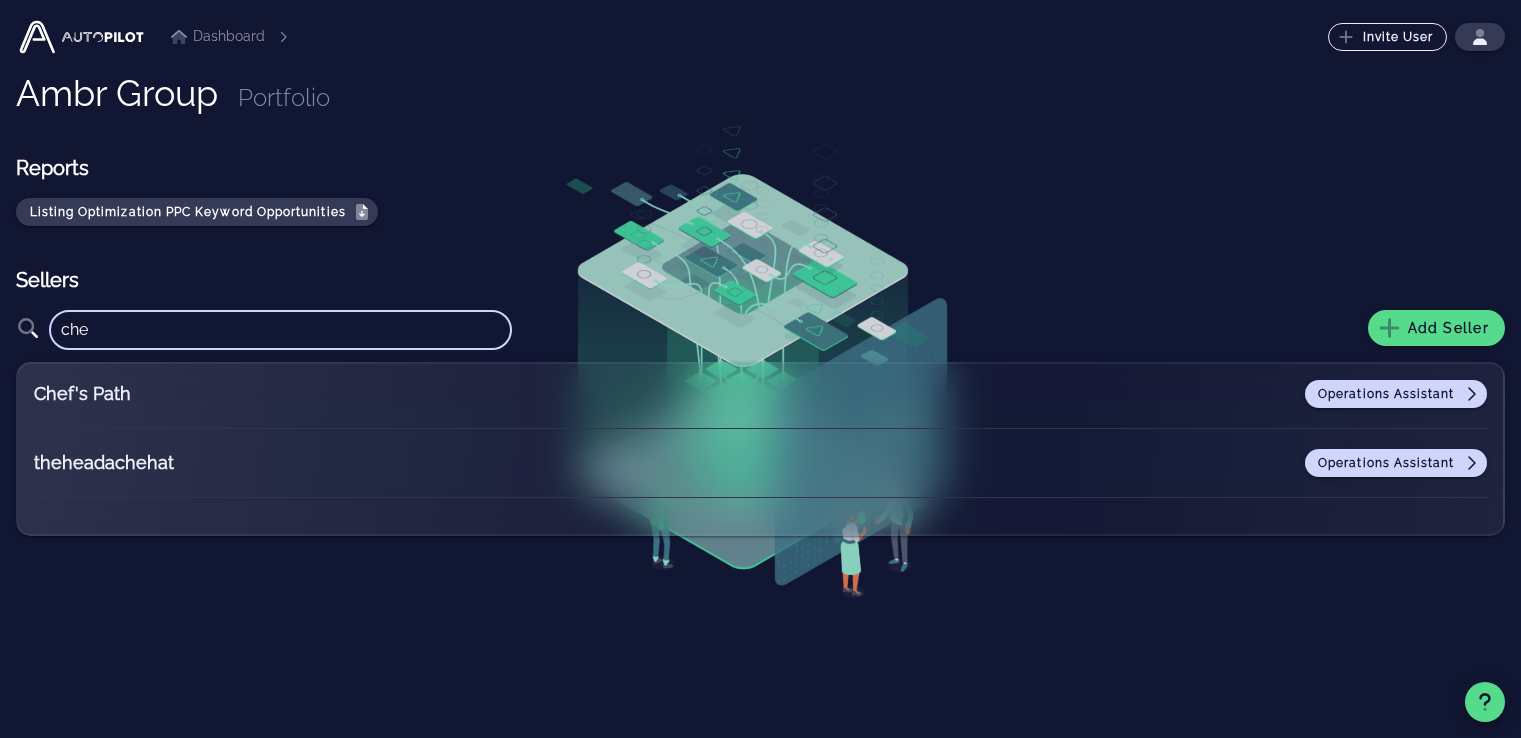 scroll, scrollTop: 0, scrollLeft: 0, axis: both 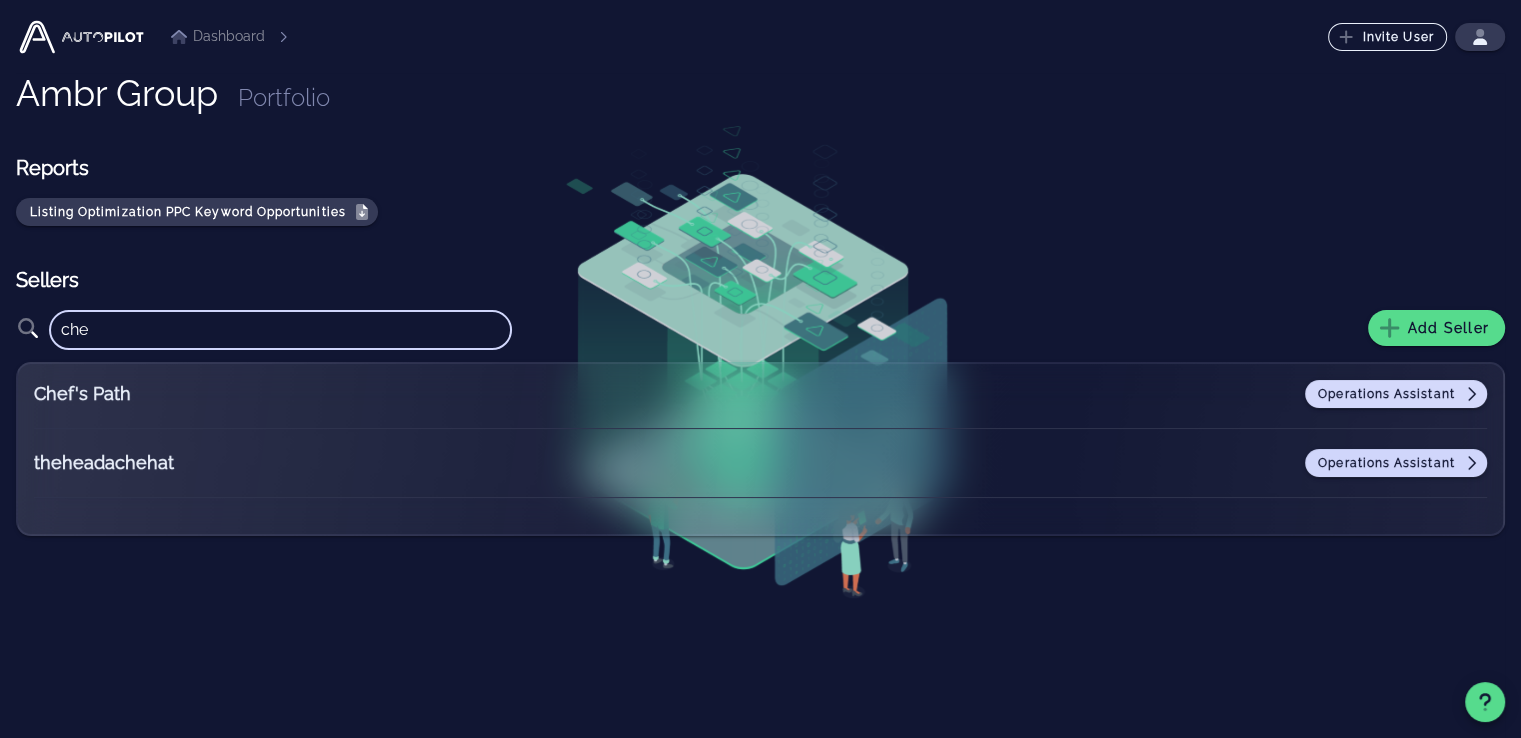type on "che" 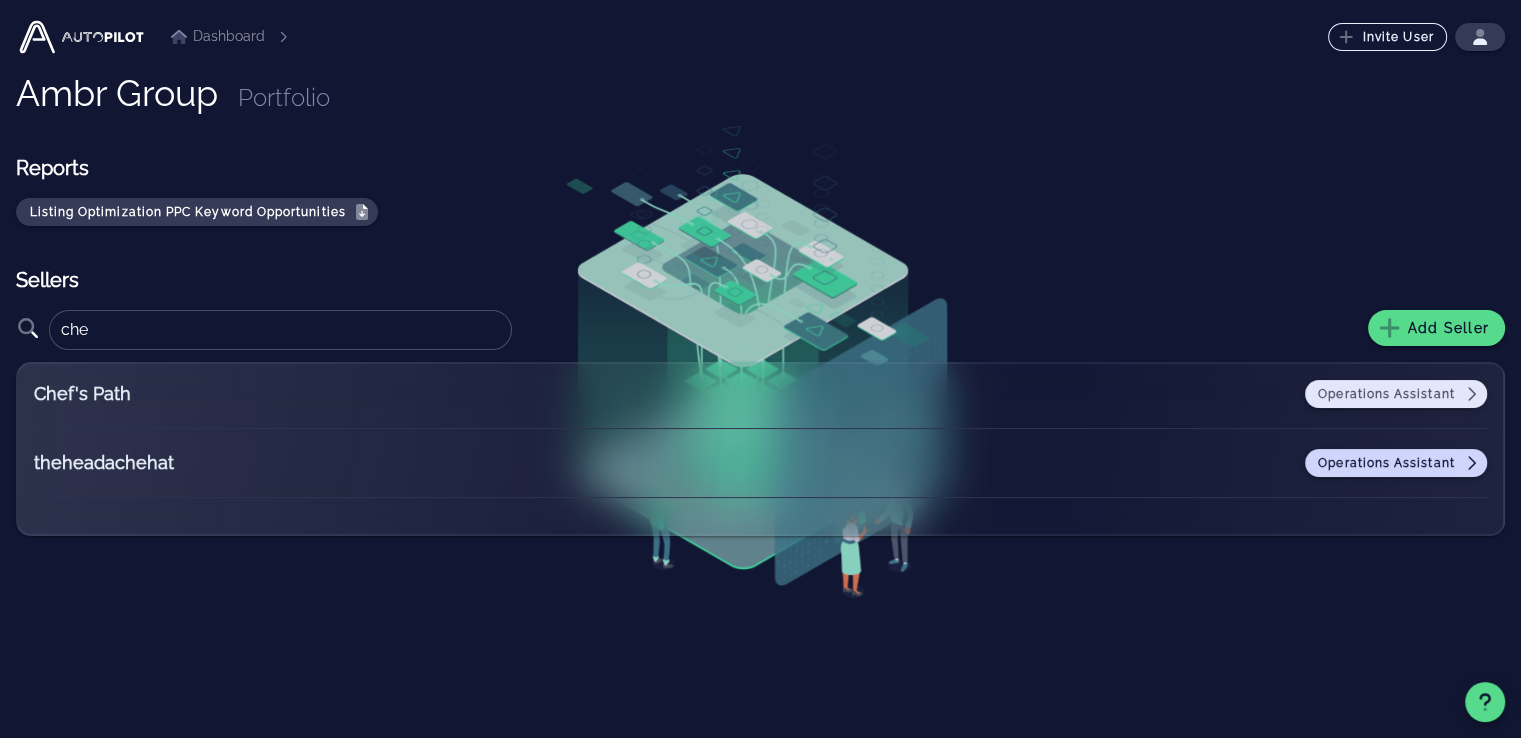 click on "Operations Assistant" at bounding box center (1396, 394) 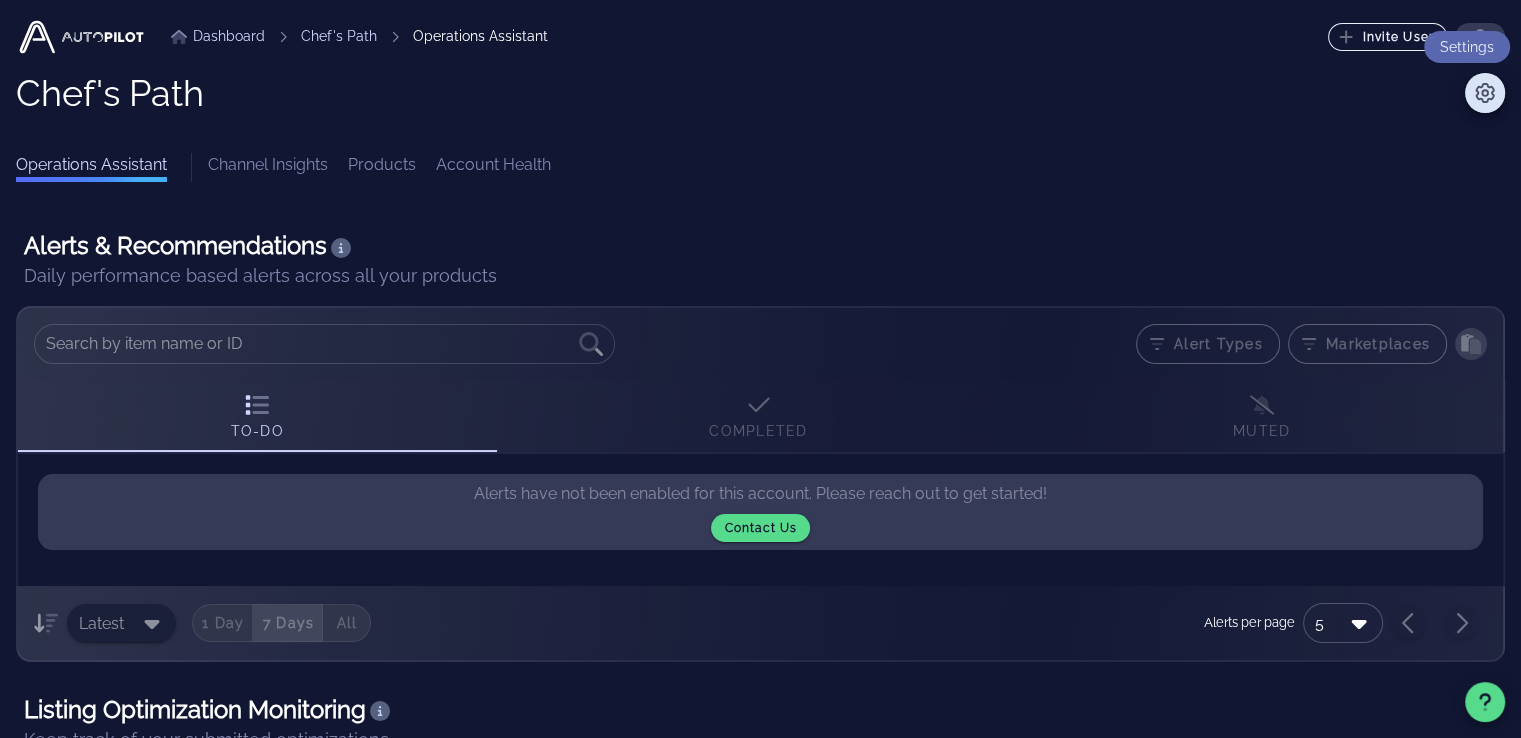 click at bounding box center [1485, 93] 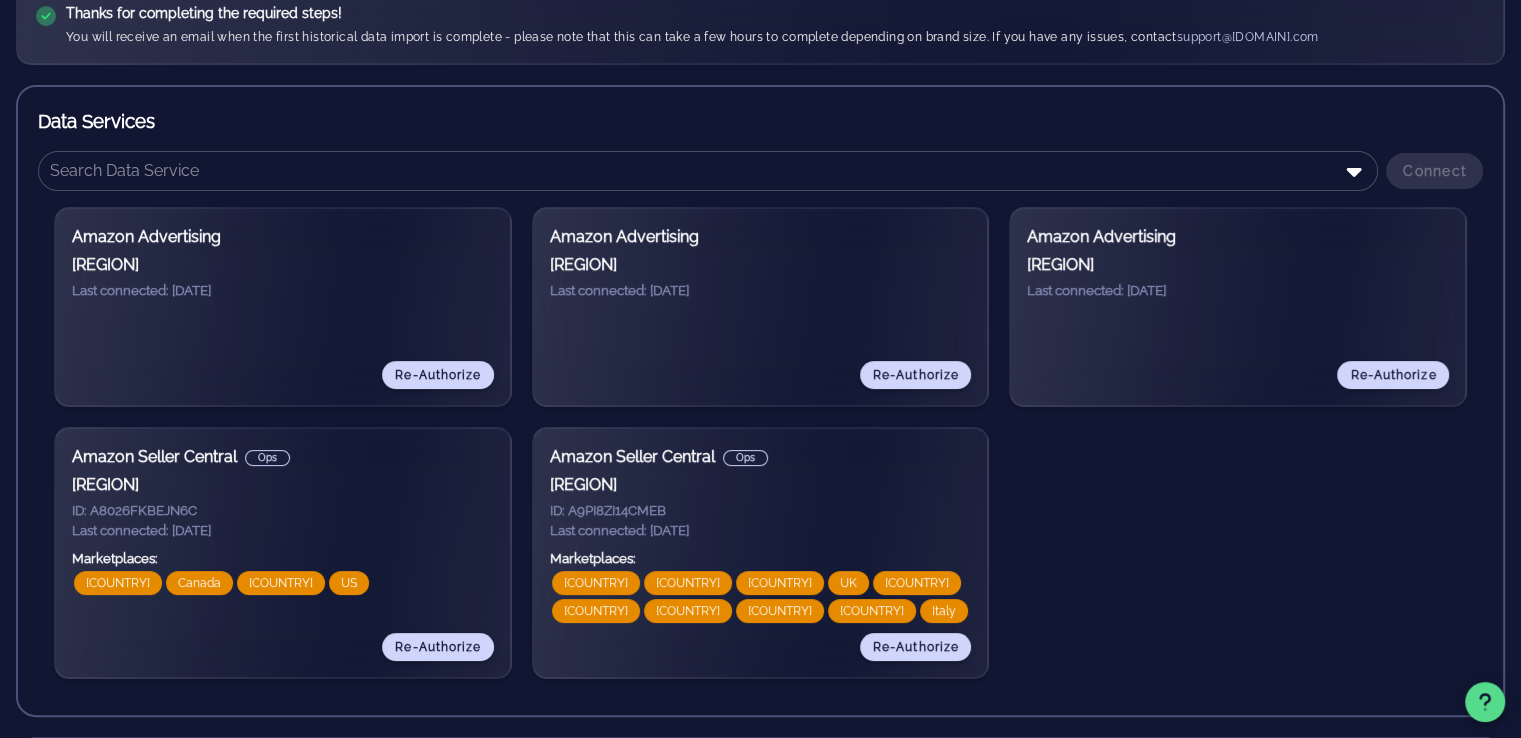 scroll, scrollTop: 279, scrollLeft: 0, axis: vertical 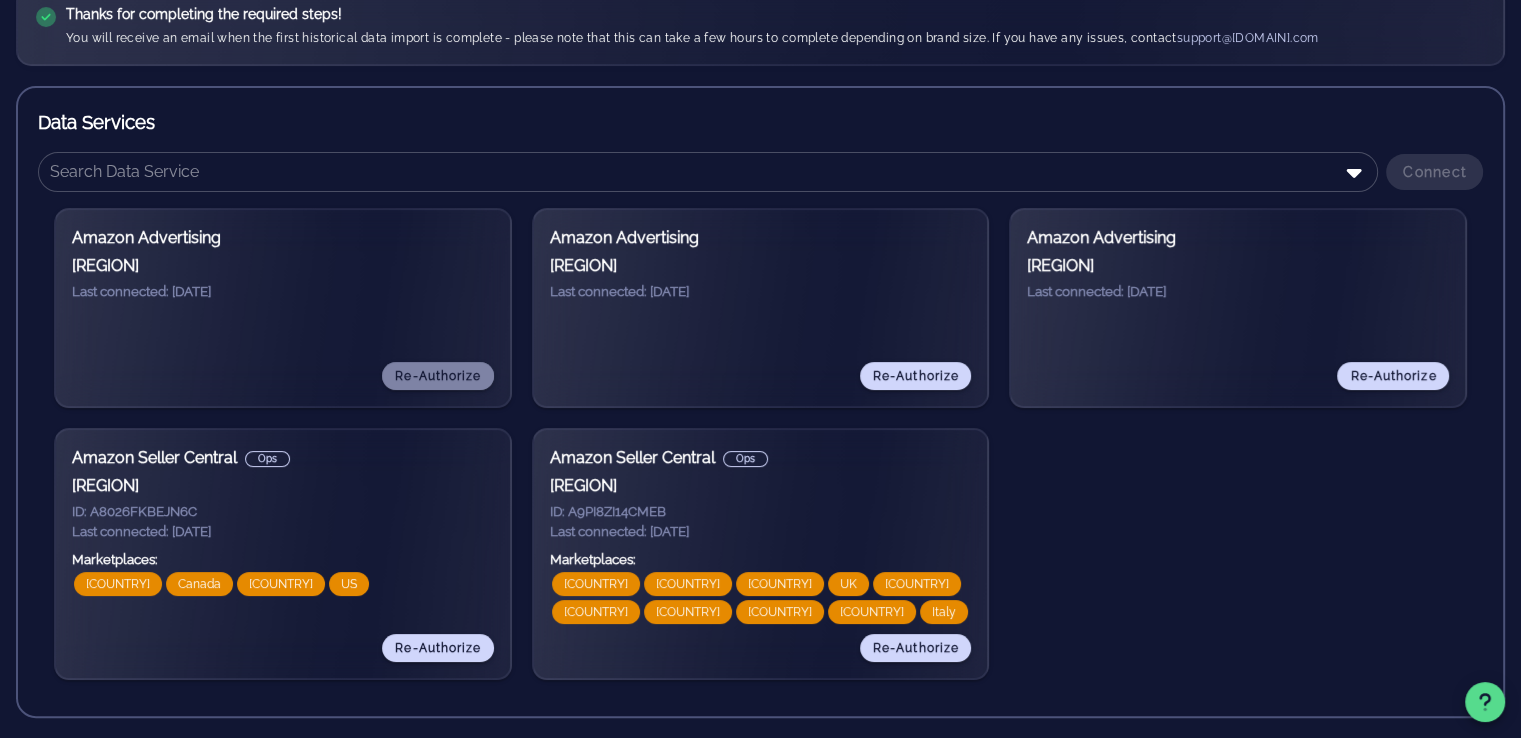 click on "Re-Authorize" at bounding box center [437, 376] 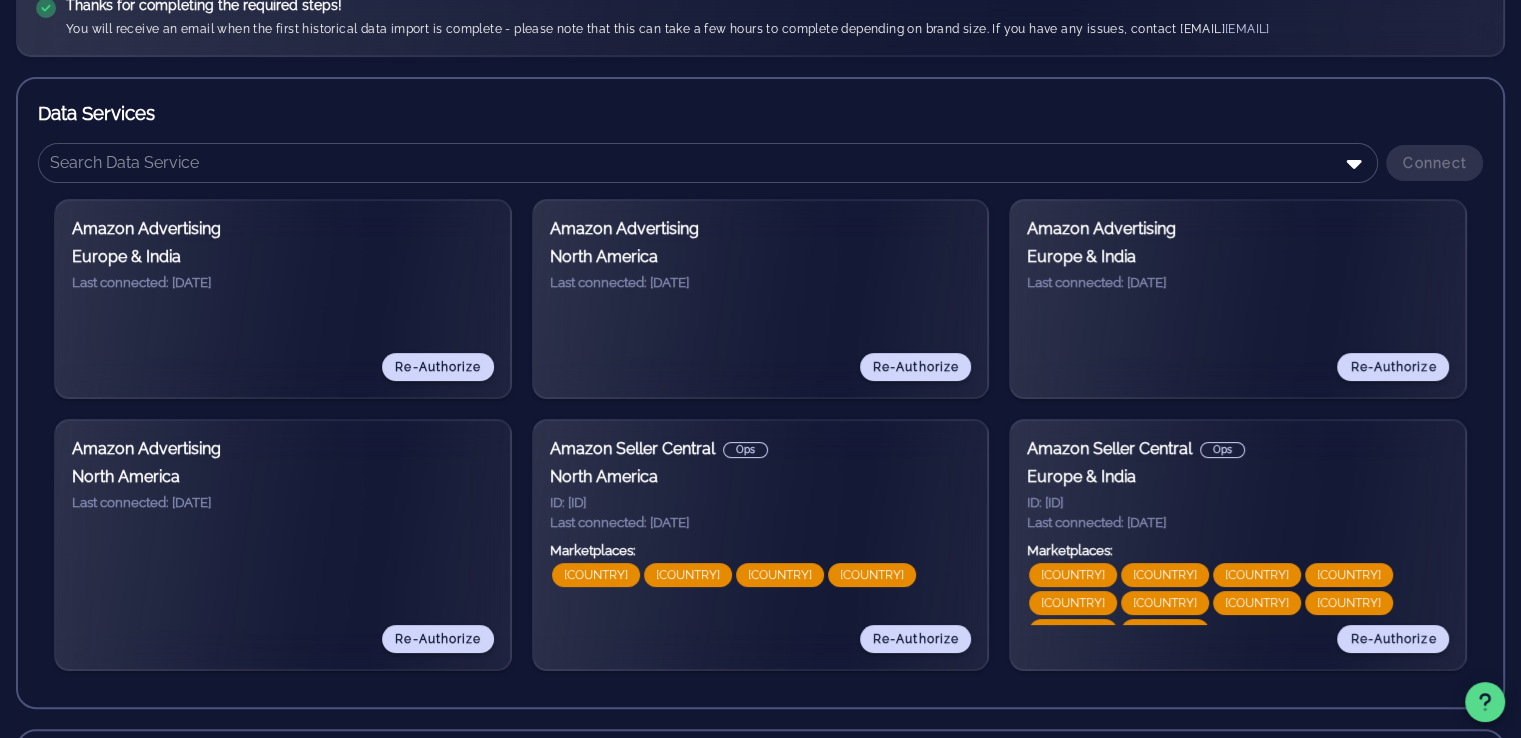 scroll, scrollTop: 290, scrollLeft: 0, axis: vertical 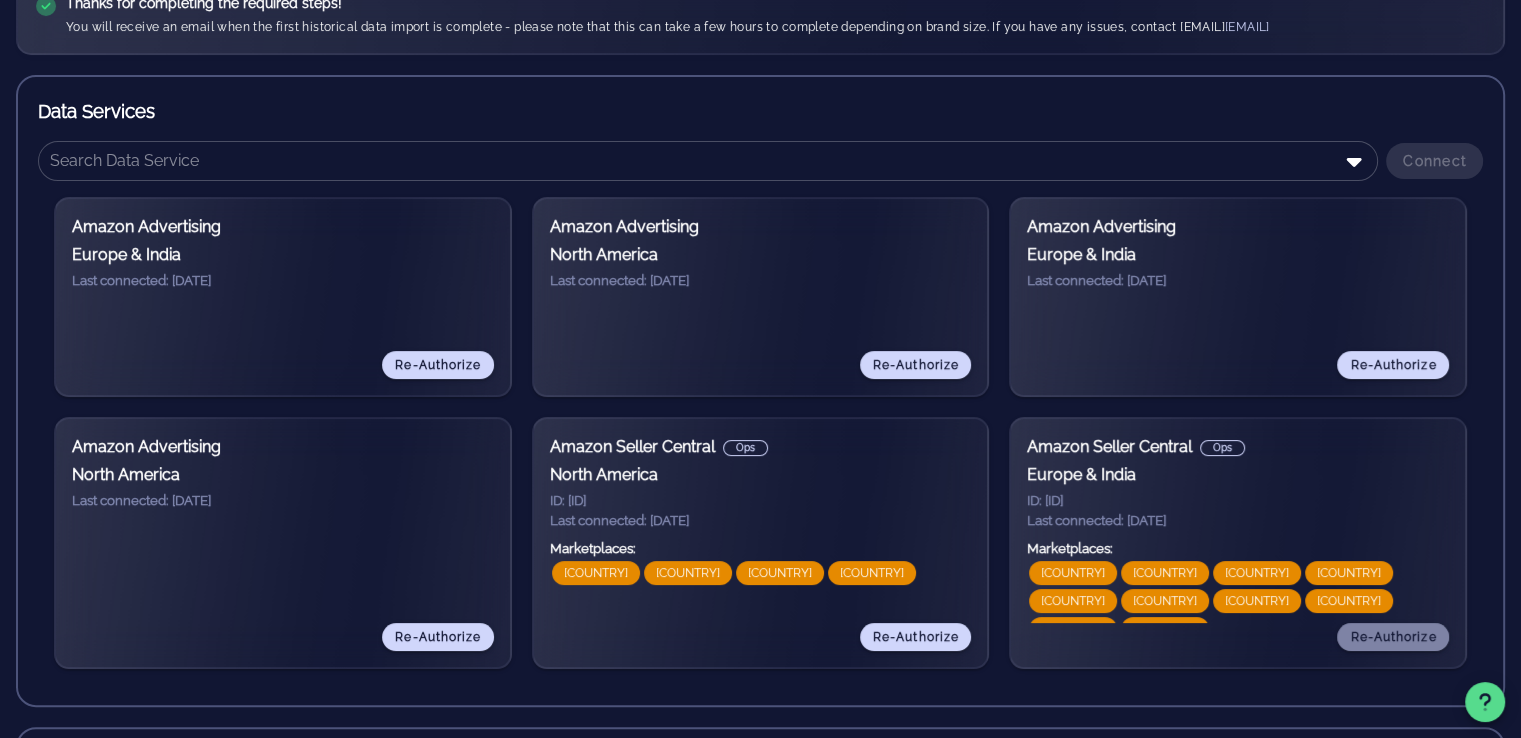 click on "Re-Authorize" at bounding box center [437, 365] 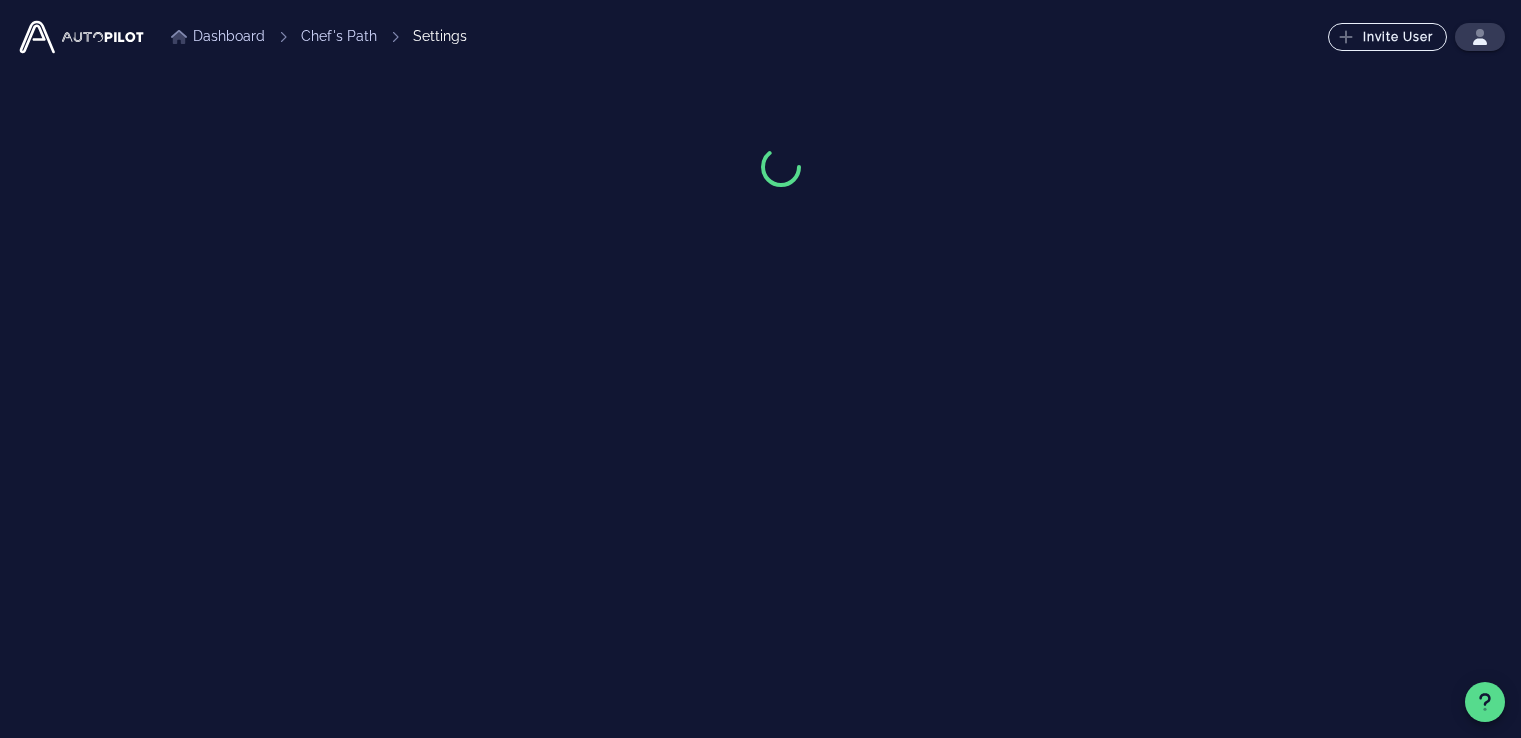 scroll, scrollTop: 0, scrollLeft: 0, axis: both 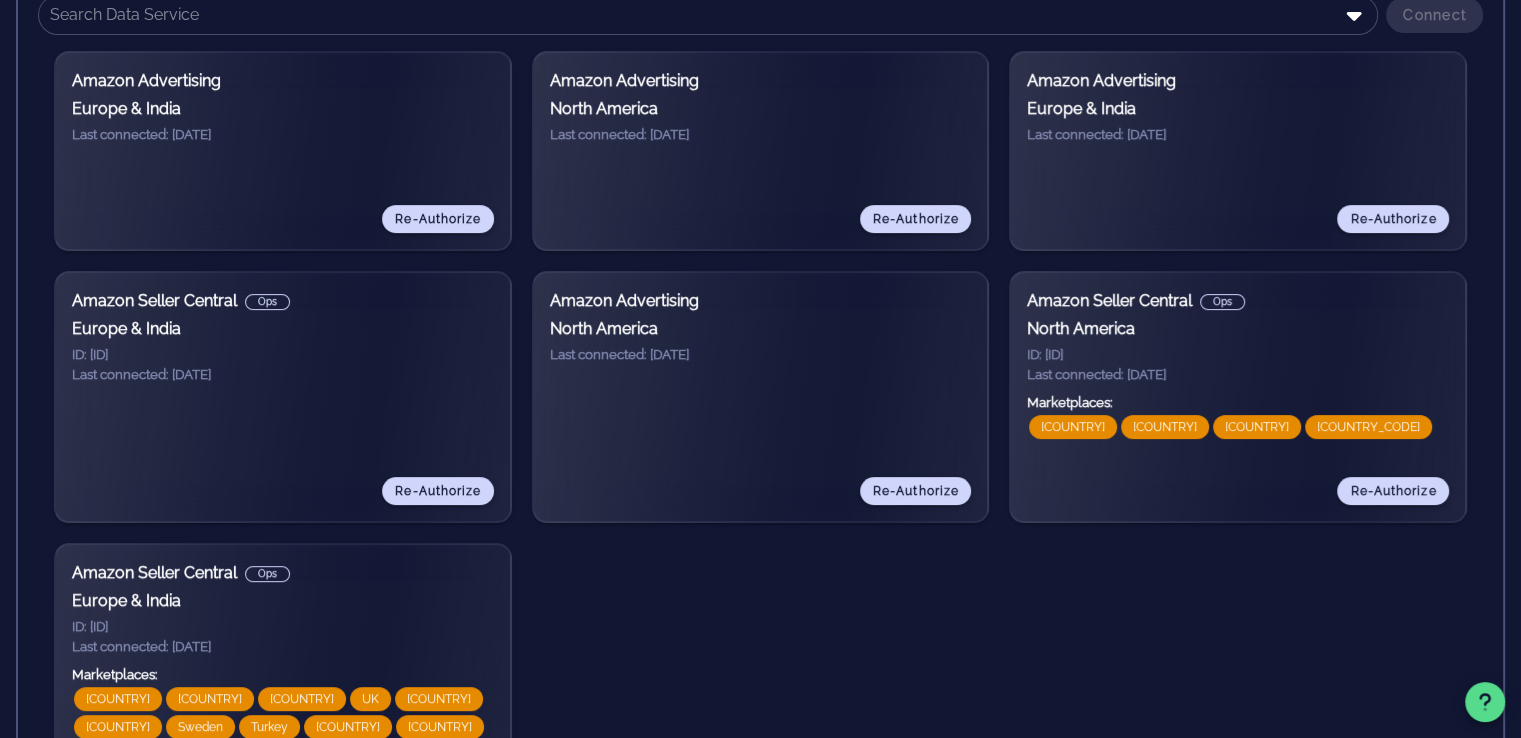 click on "Amazon Advertising
Europe & India
Last connected: 2022-09-28
Re-Authorize
Amazon Advertising
North America
Last connected: 2022-09-28
Re-Authorize
Amazon Advertising
Europe & India
Last connected: 2025-07-01
Re-Authorize
Amazon Seller Central
Ops
Europe & India
ID: [ID_NUMBER]
Last connected: 2025-07-01
Re-Authorize
Amazon Advertising
North America
Last connected: 2025-04-30
Re-Authorize
Amazon Seller Central
Ops
North America" at bounding box center (760, 423) 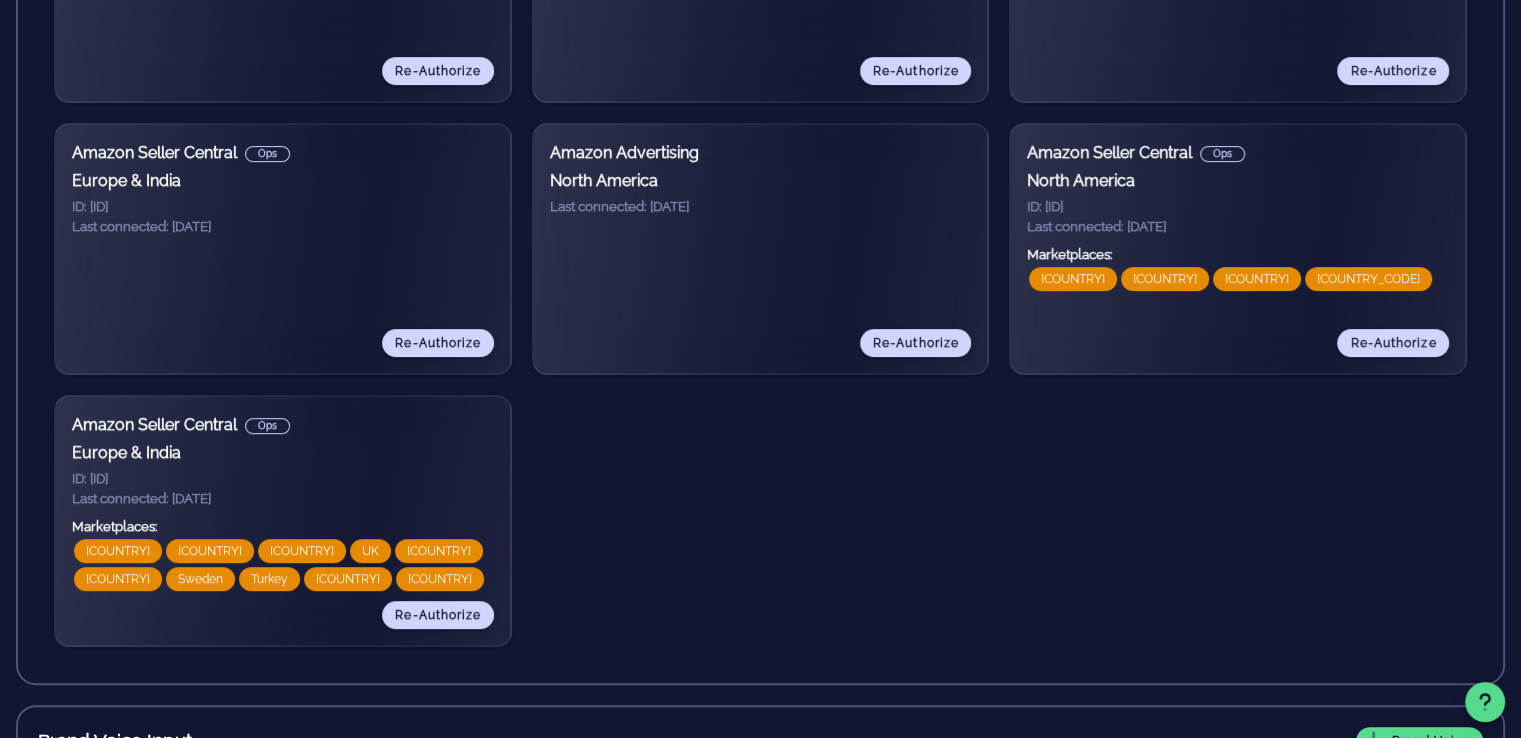 scroll, scrollTop: 584, scrollLeft: 0, axis: vertical 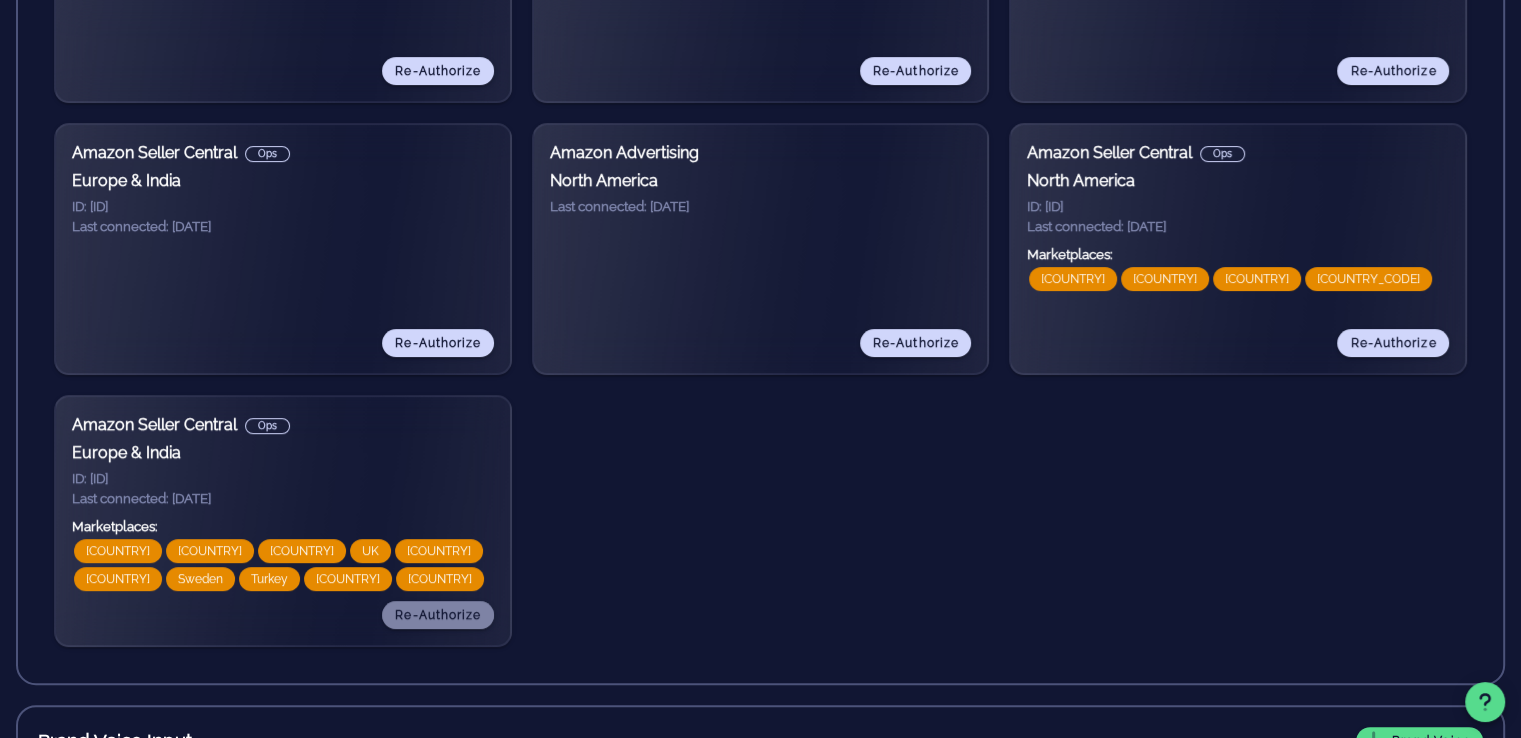 click on "Re-Authorize" at bounding box center [437, 71] 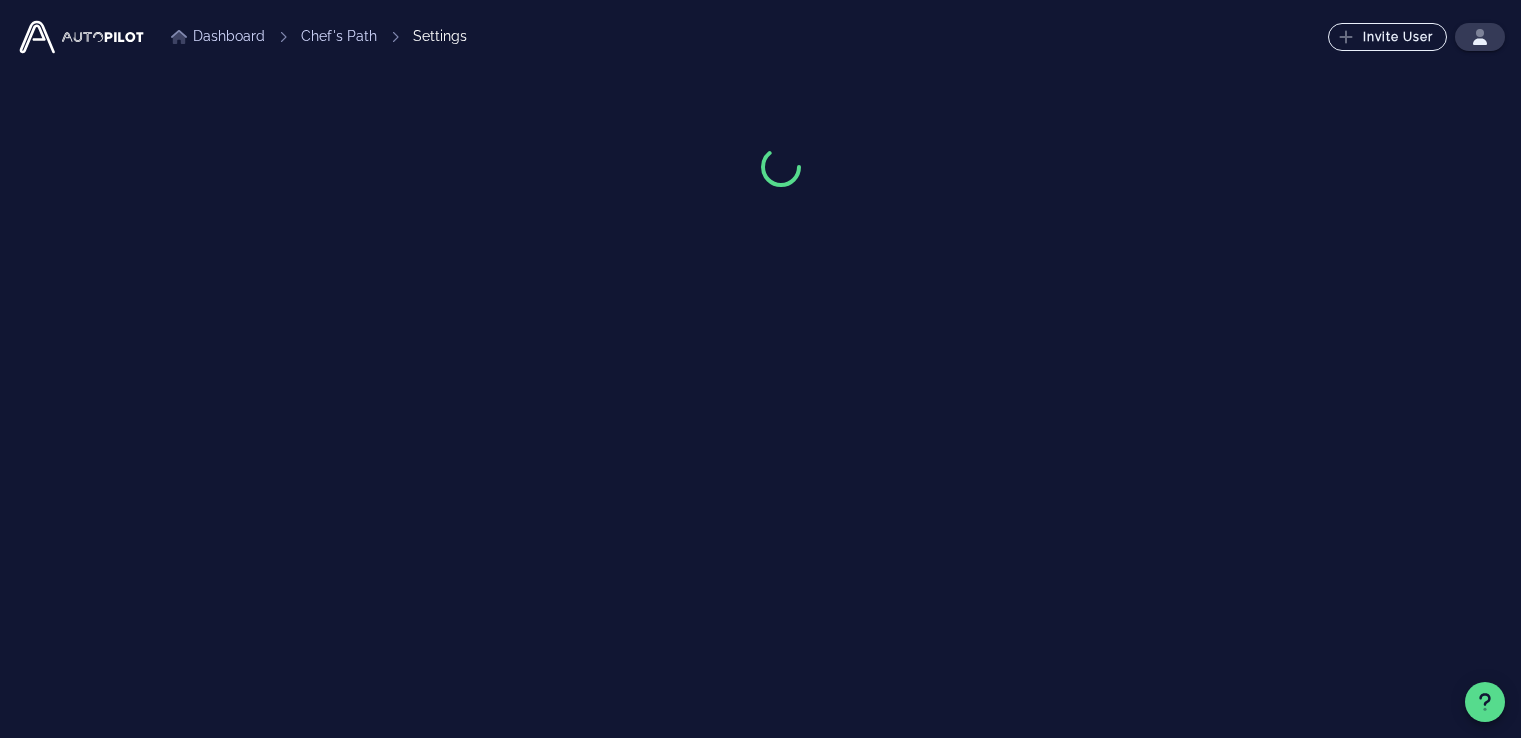 scroll, scrollTop: 0, scrollLeft: 0, axis: both 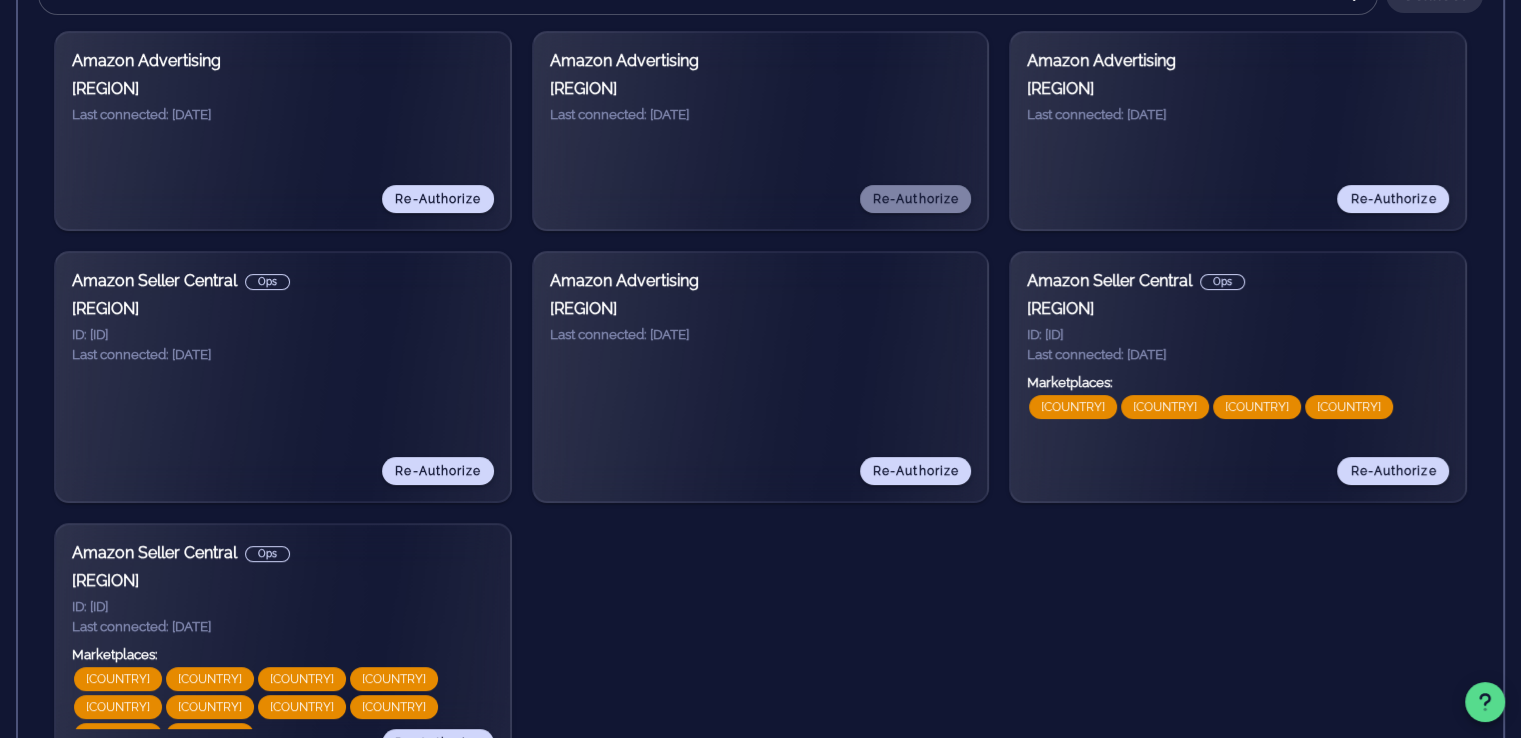 click on "Re-Authorize" at bounding box center (437, 199) 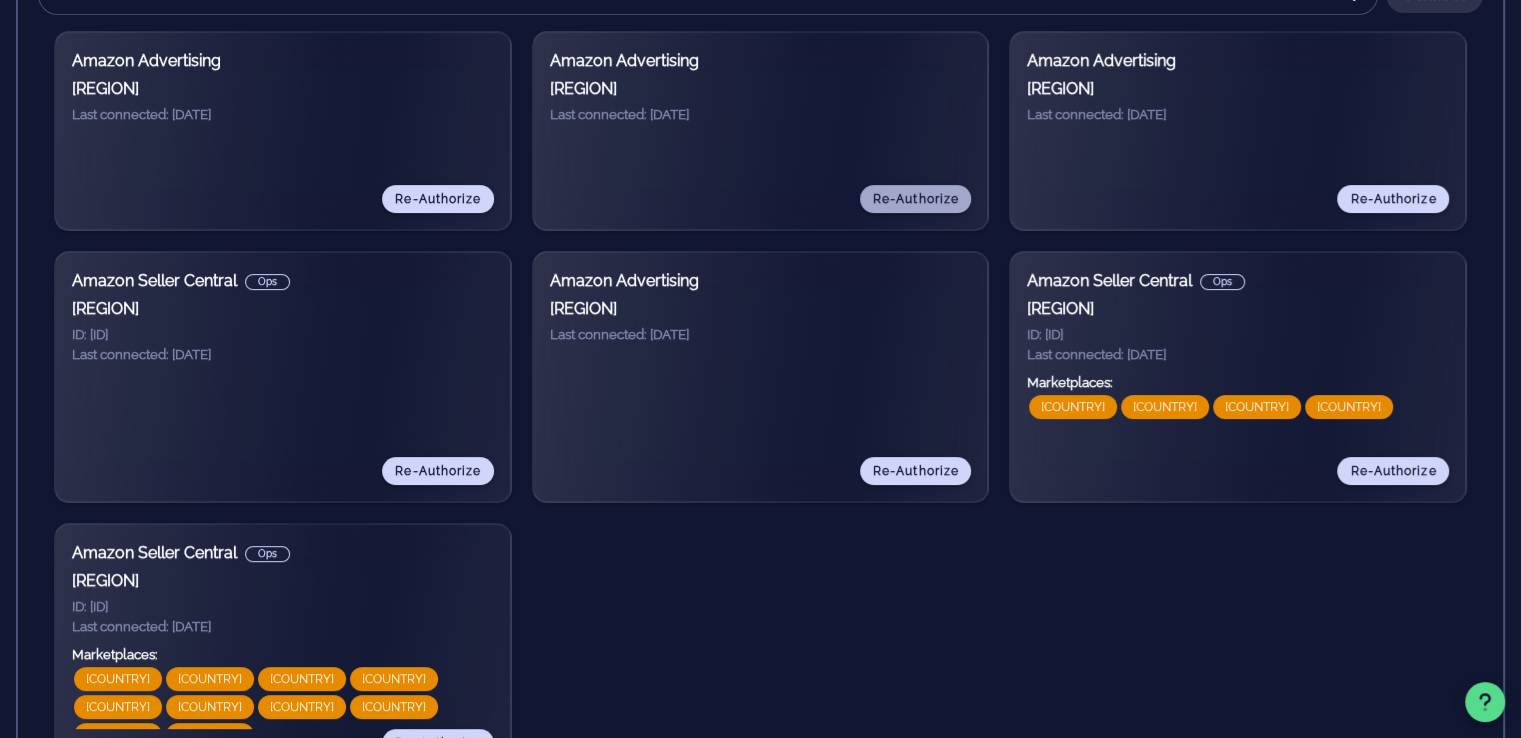click on "Re-Authorize" at bounding box center (437, 199) 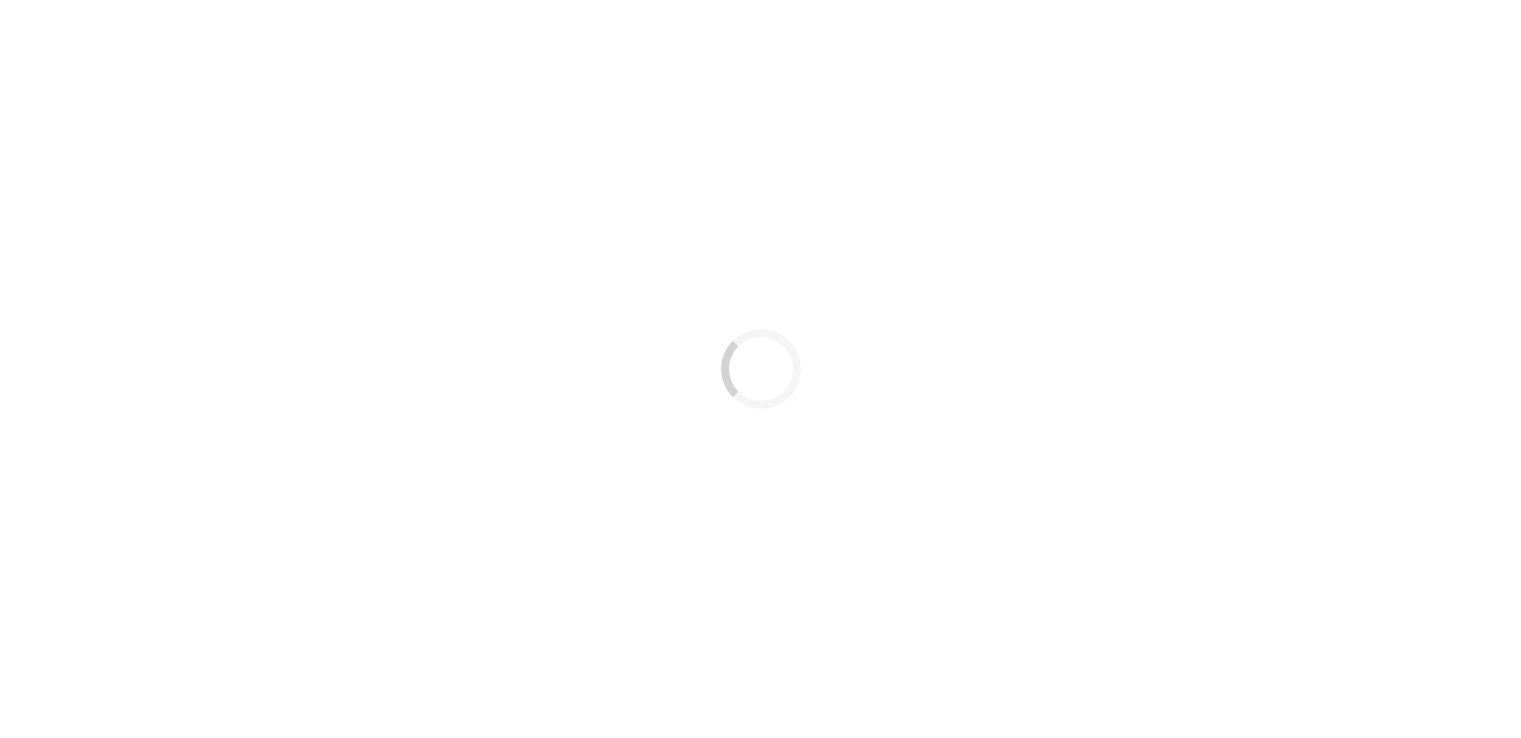 scroll, scrollTop: 0, scrollLeft: 0, axis: both 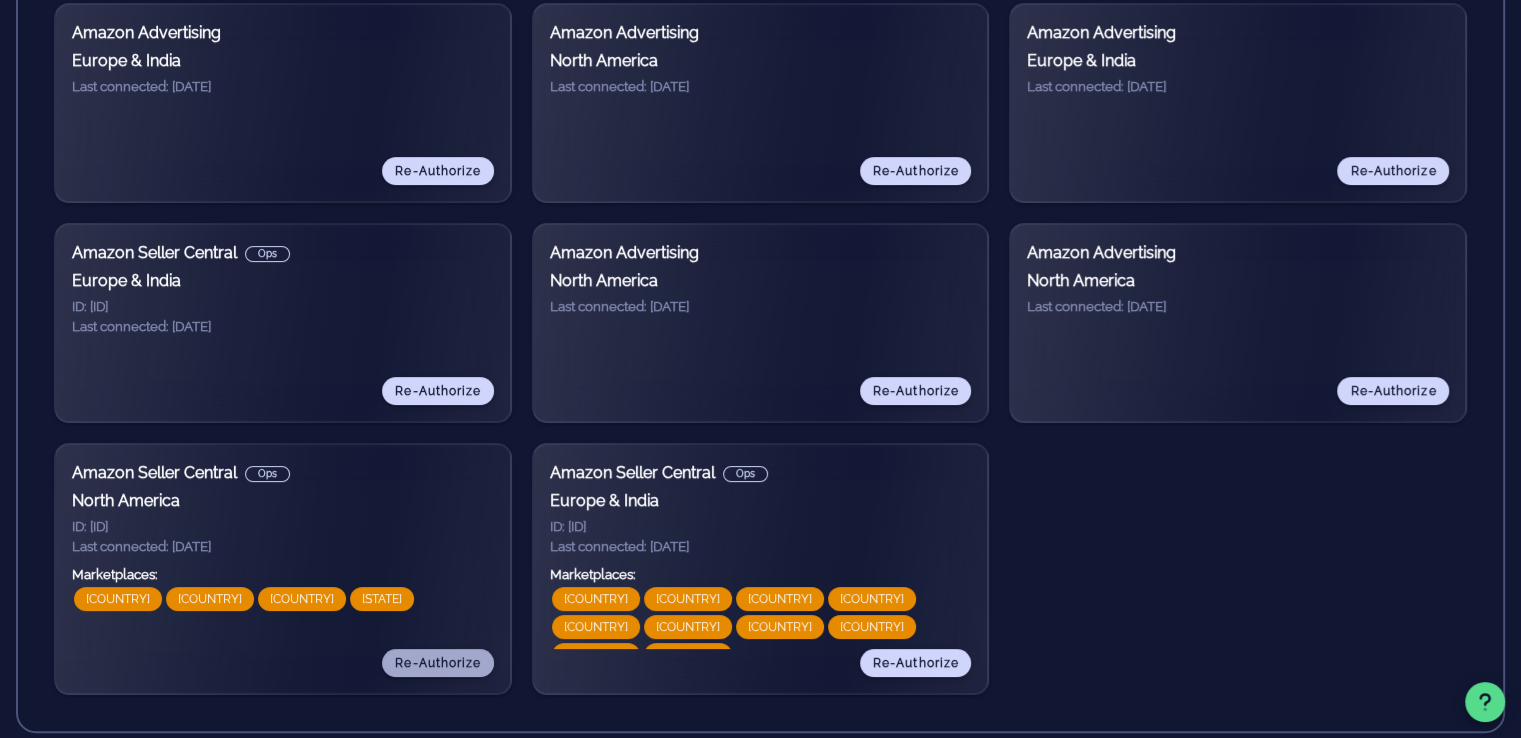 click on "Re-Authorize" at bounding box center [437, 171] 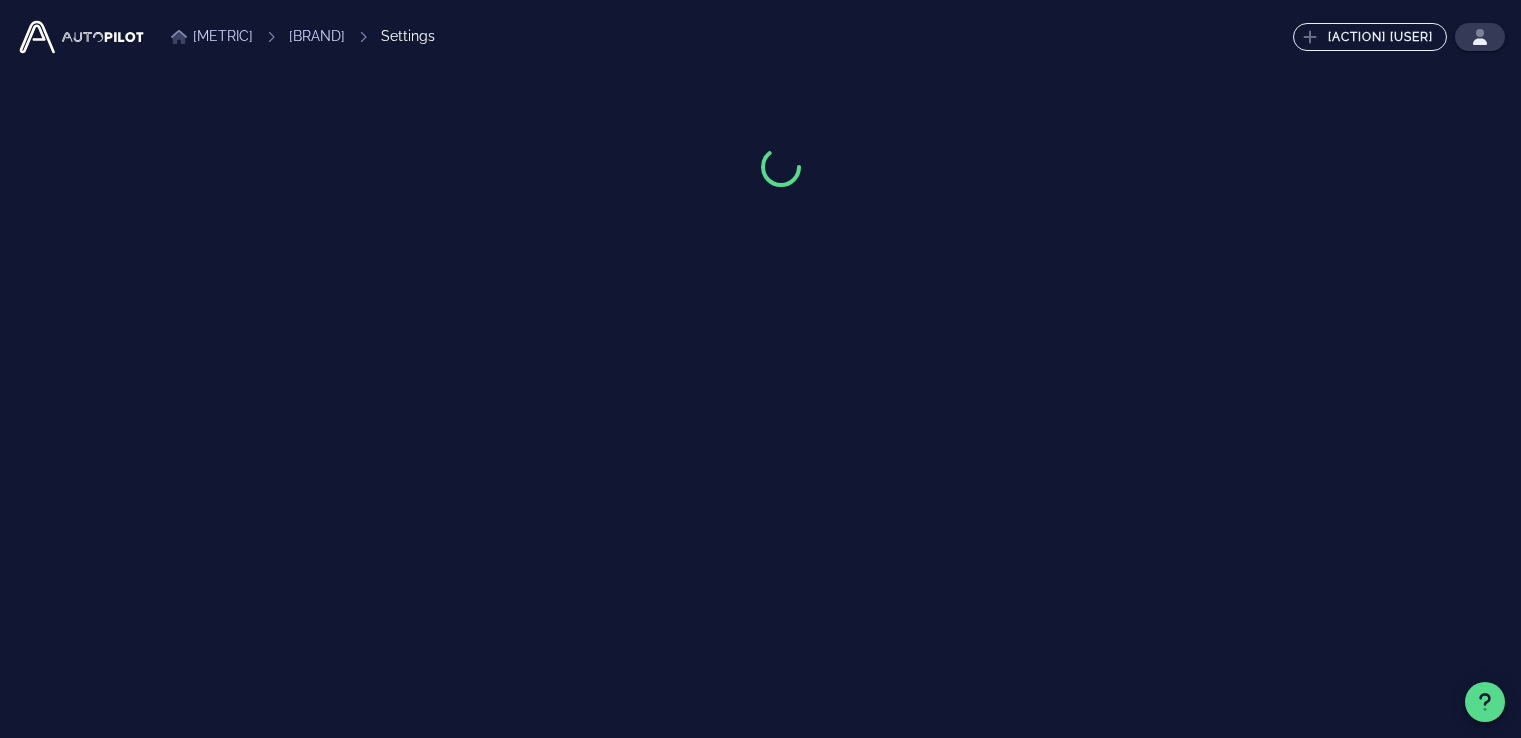 scroll, scrollTop: 0, scrollLeft: 0, axis: both 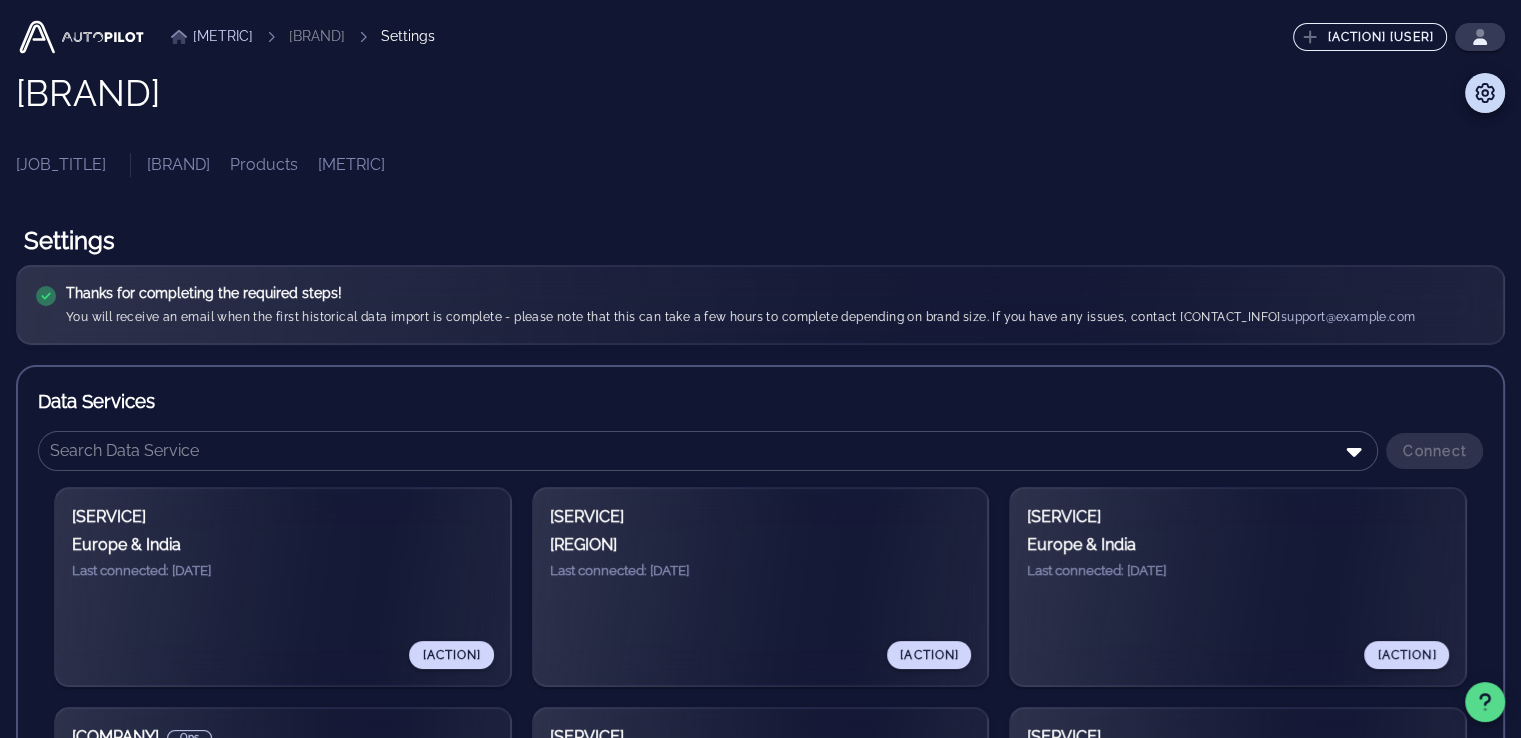 click on "Dashboard" at bounding box center [218, 36] 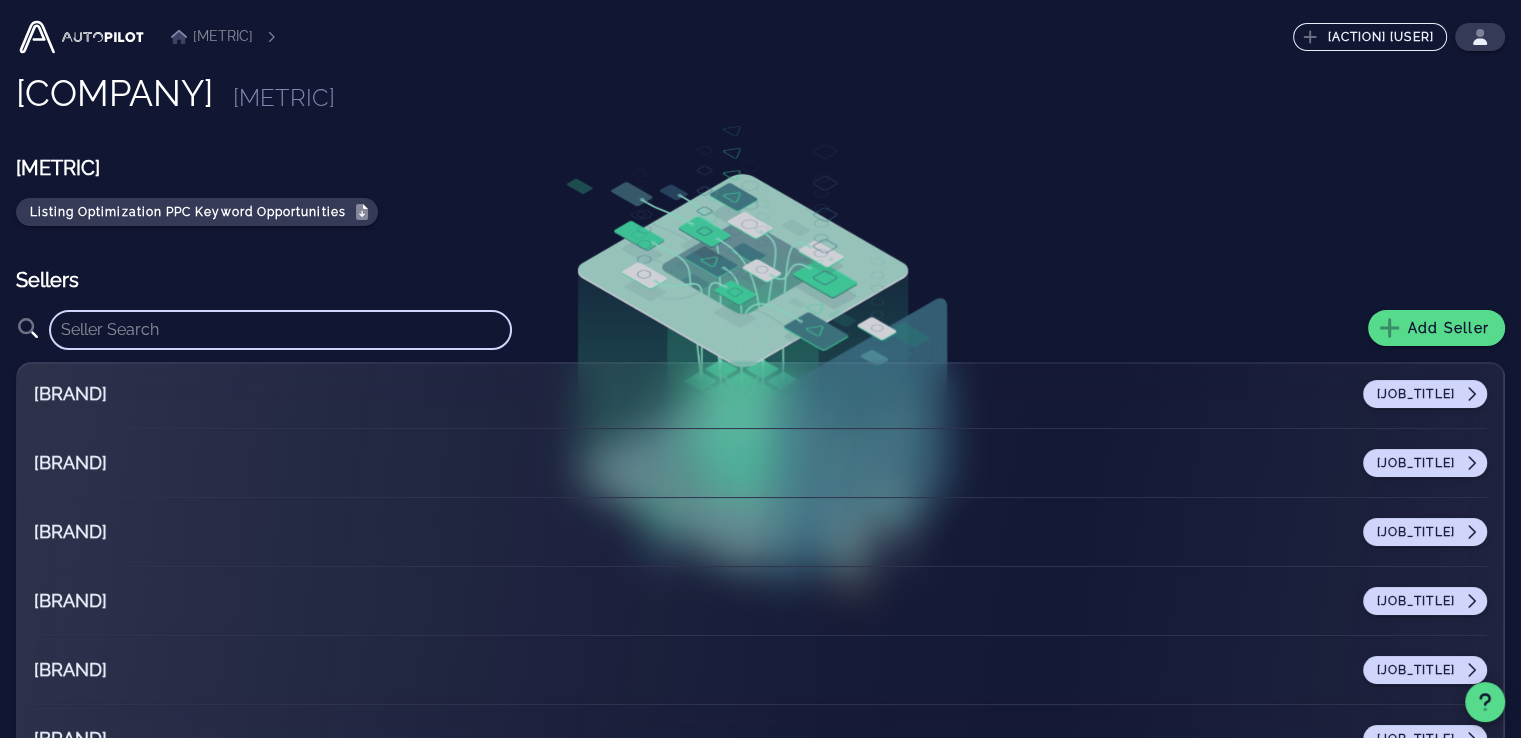 click at bounding box center (280, 330) 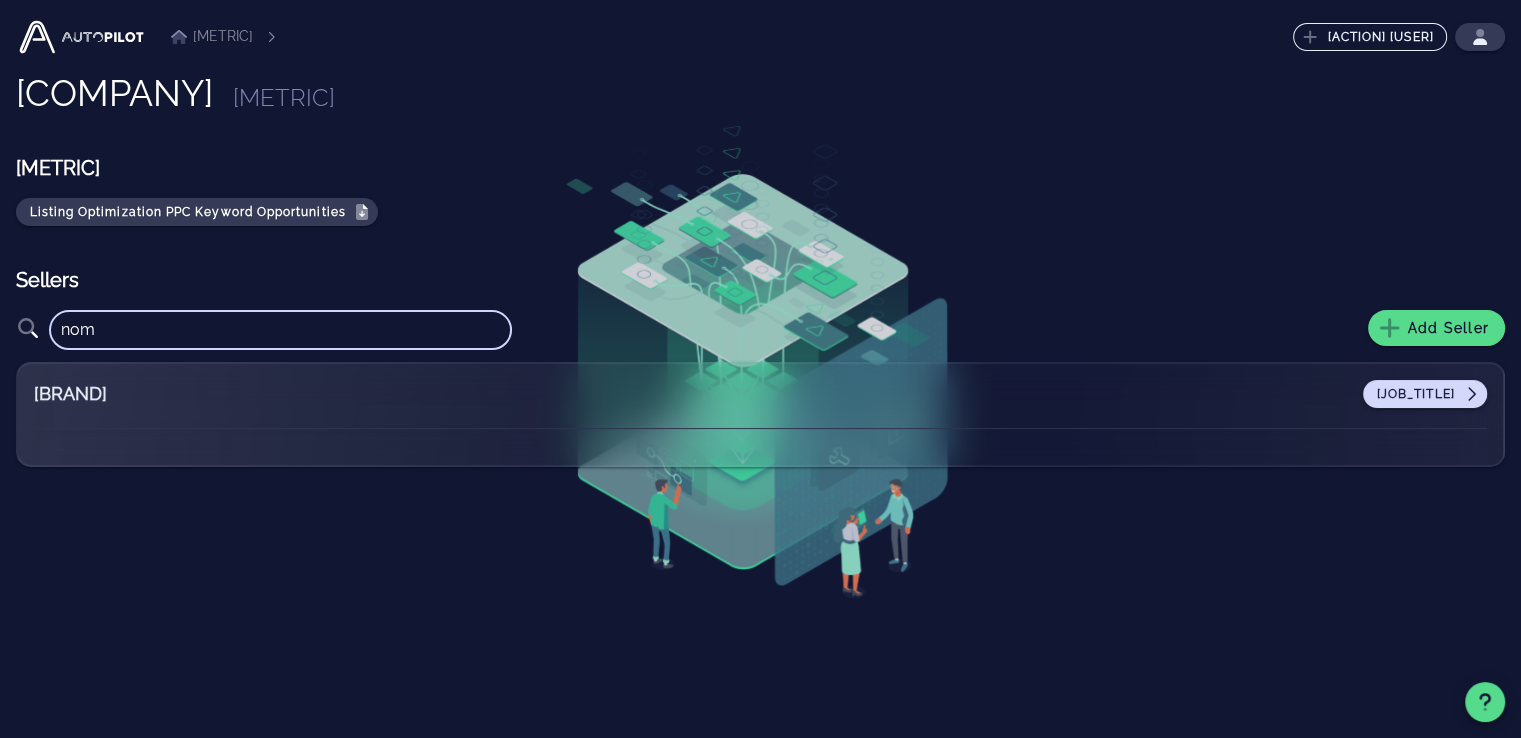type on "nom" 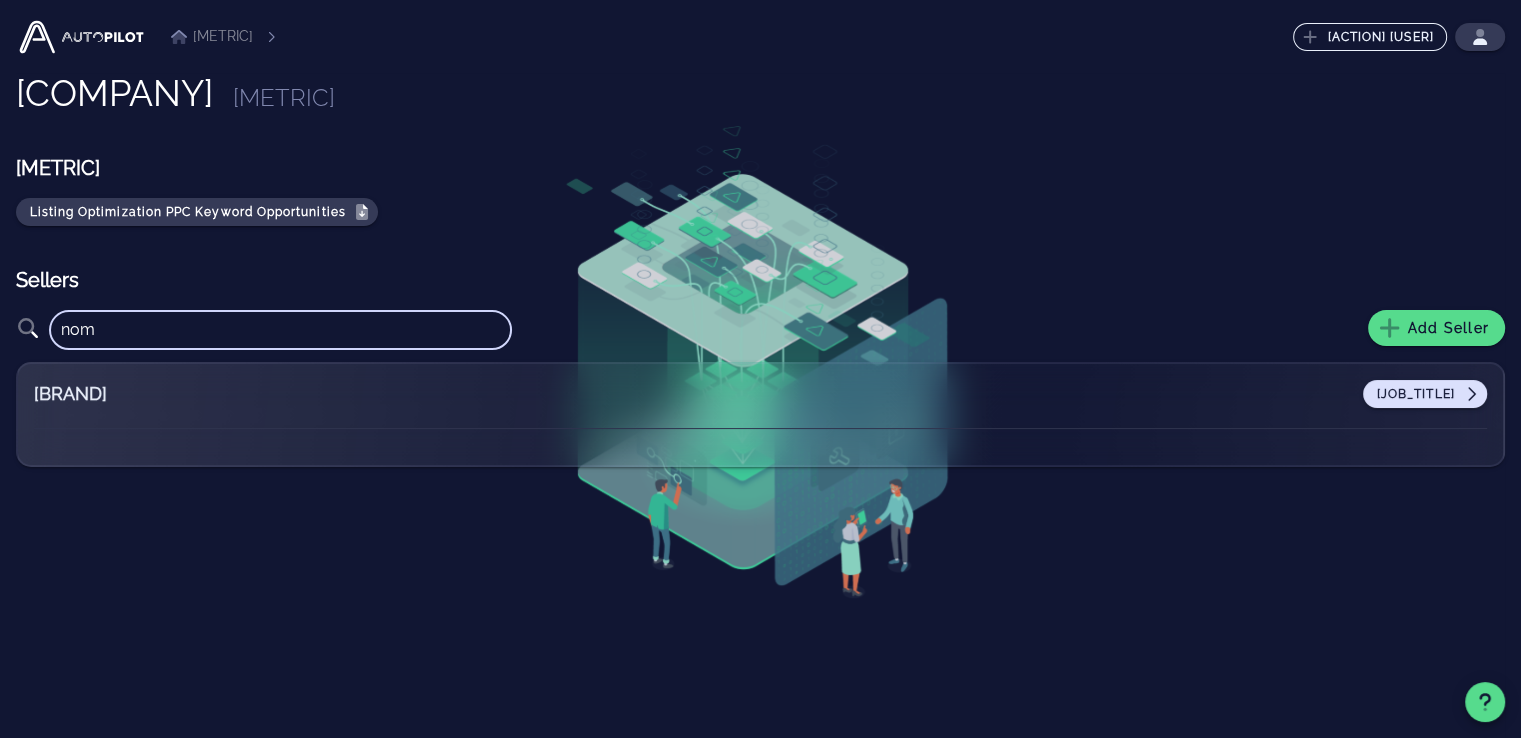 click on "Operations Assistant" at bounding box center (1396, 394) 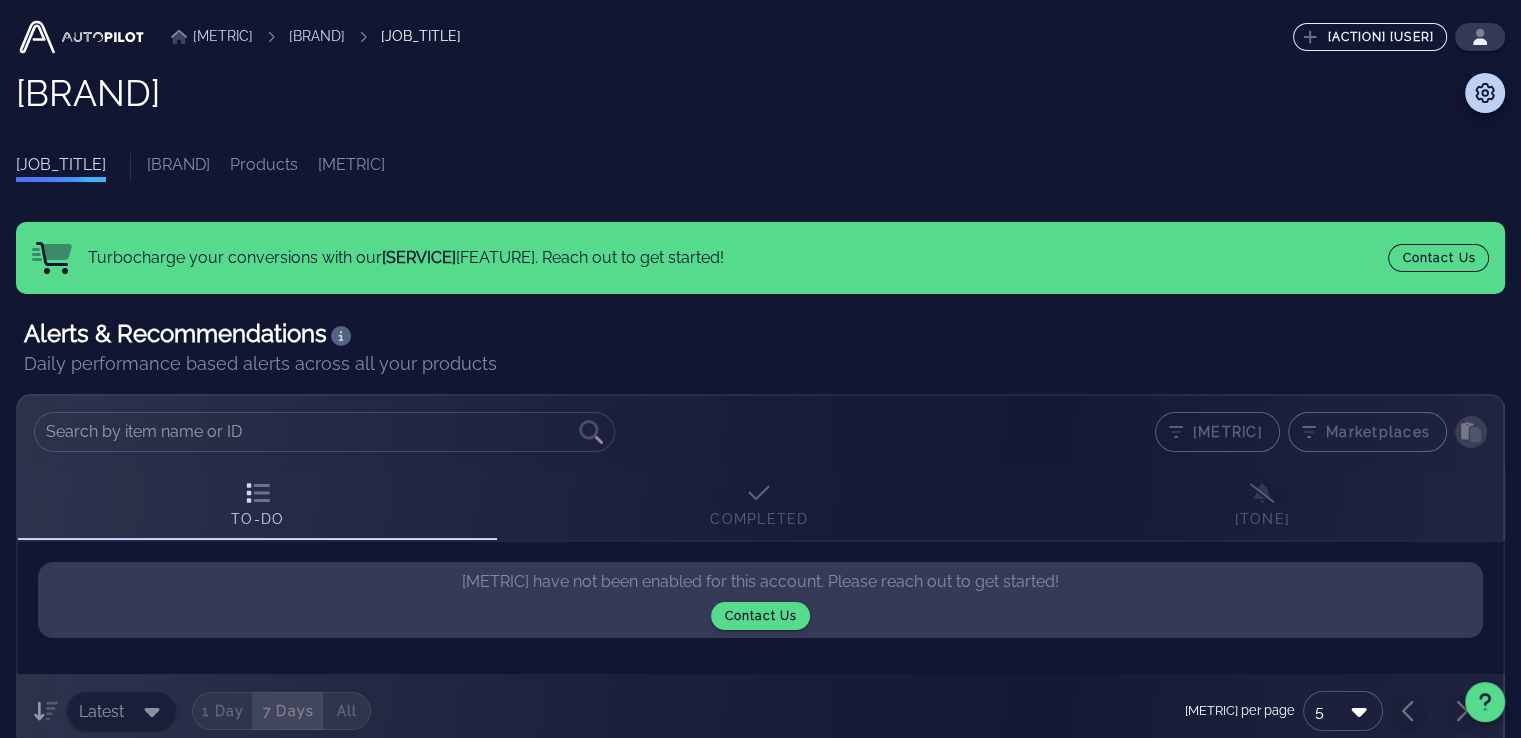 scroll, scrollTop: 244, scrollLeft: 0, axis: vertical 